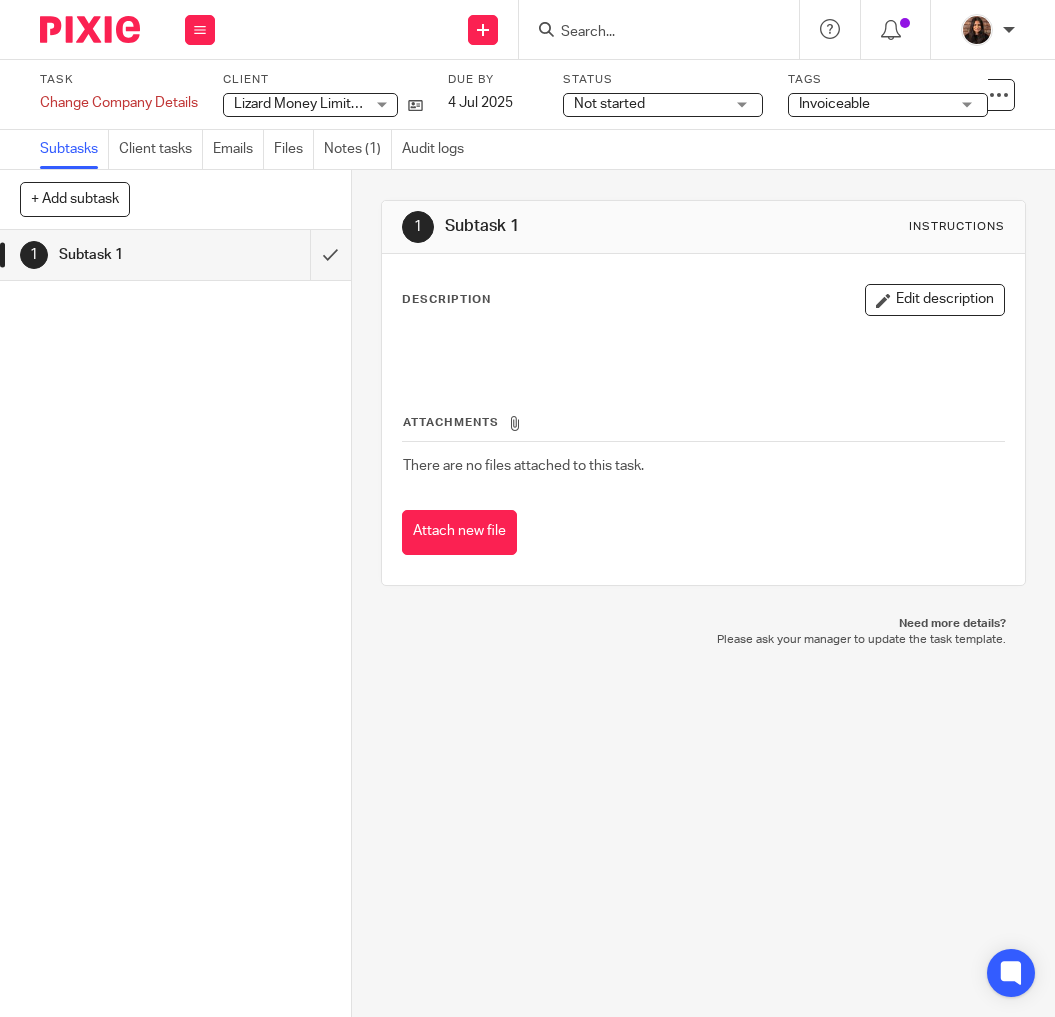 scroll, scrollTop: 0, scrollLeft: 0, axis: both 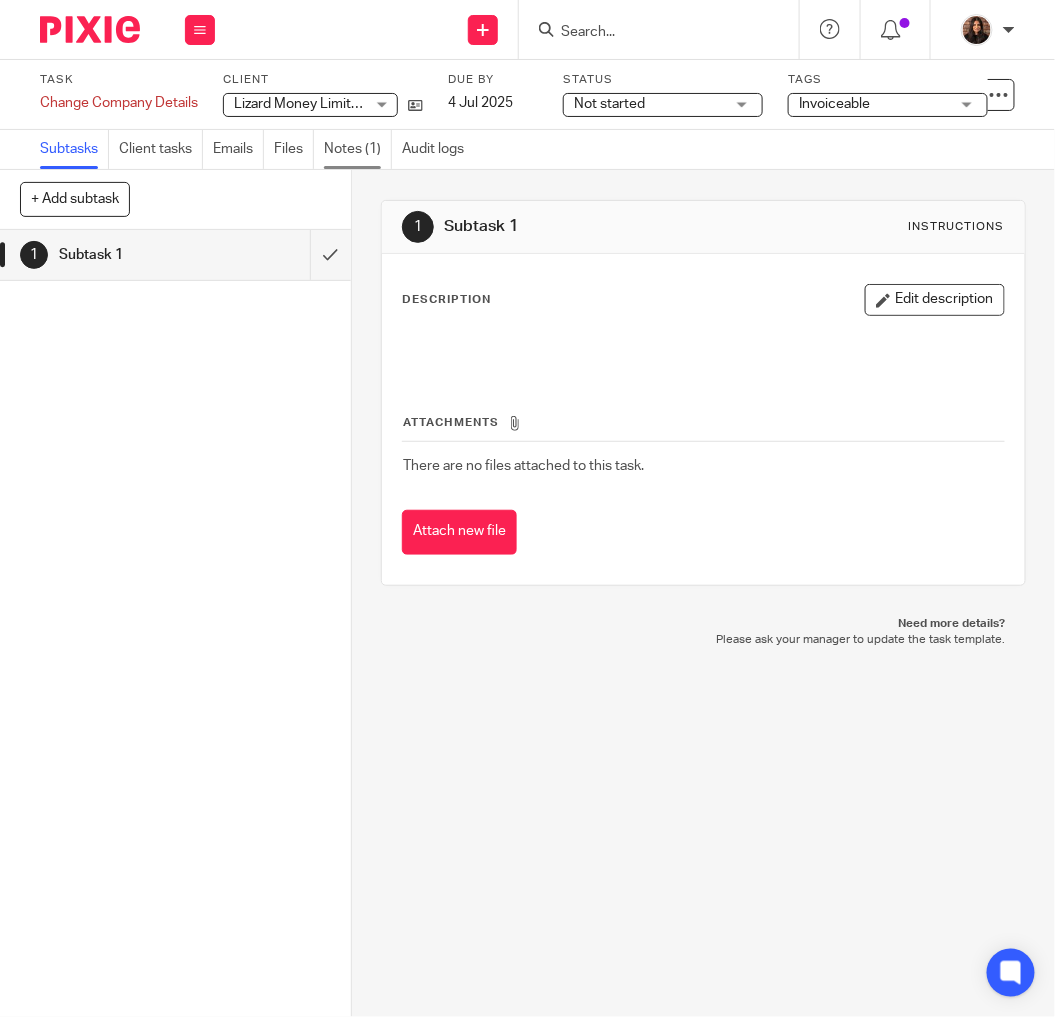 click on "Notes (1)" at bounding box center (358, 149) 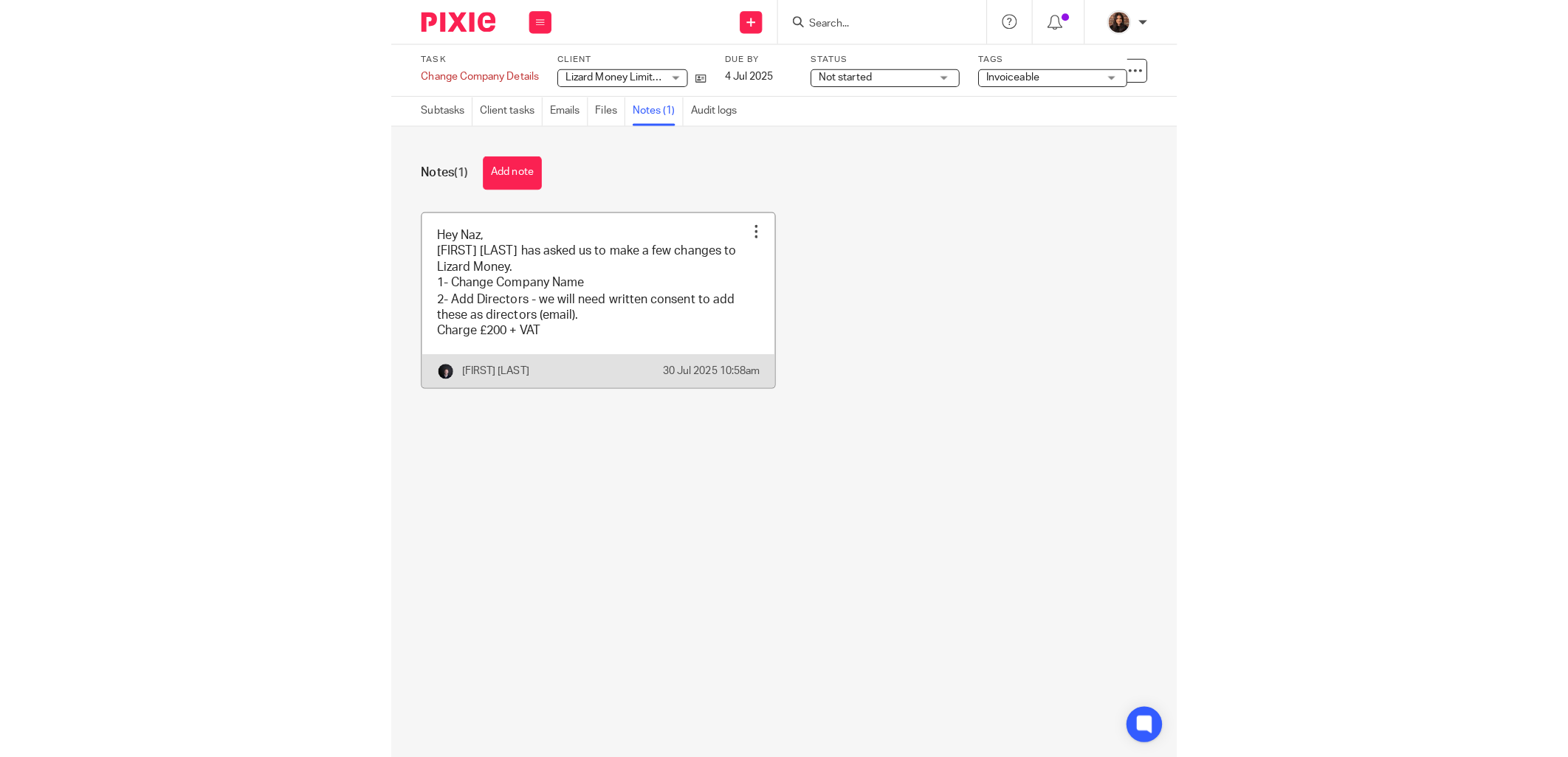 scroll, scrollTop: 0, scrollLeft: 0, axis: both 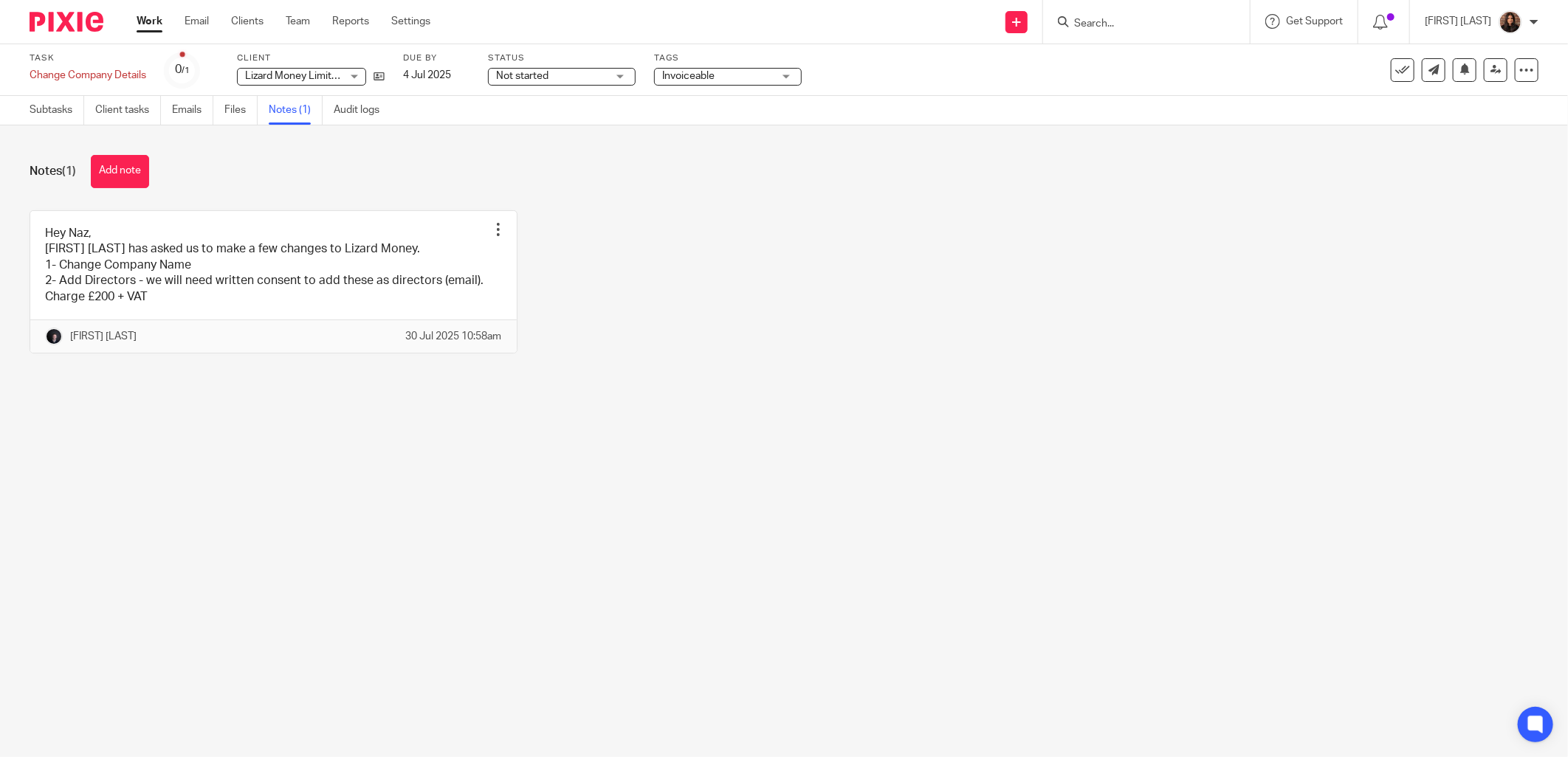 click at bounding box center (1139, 24) 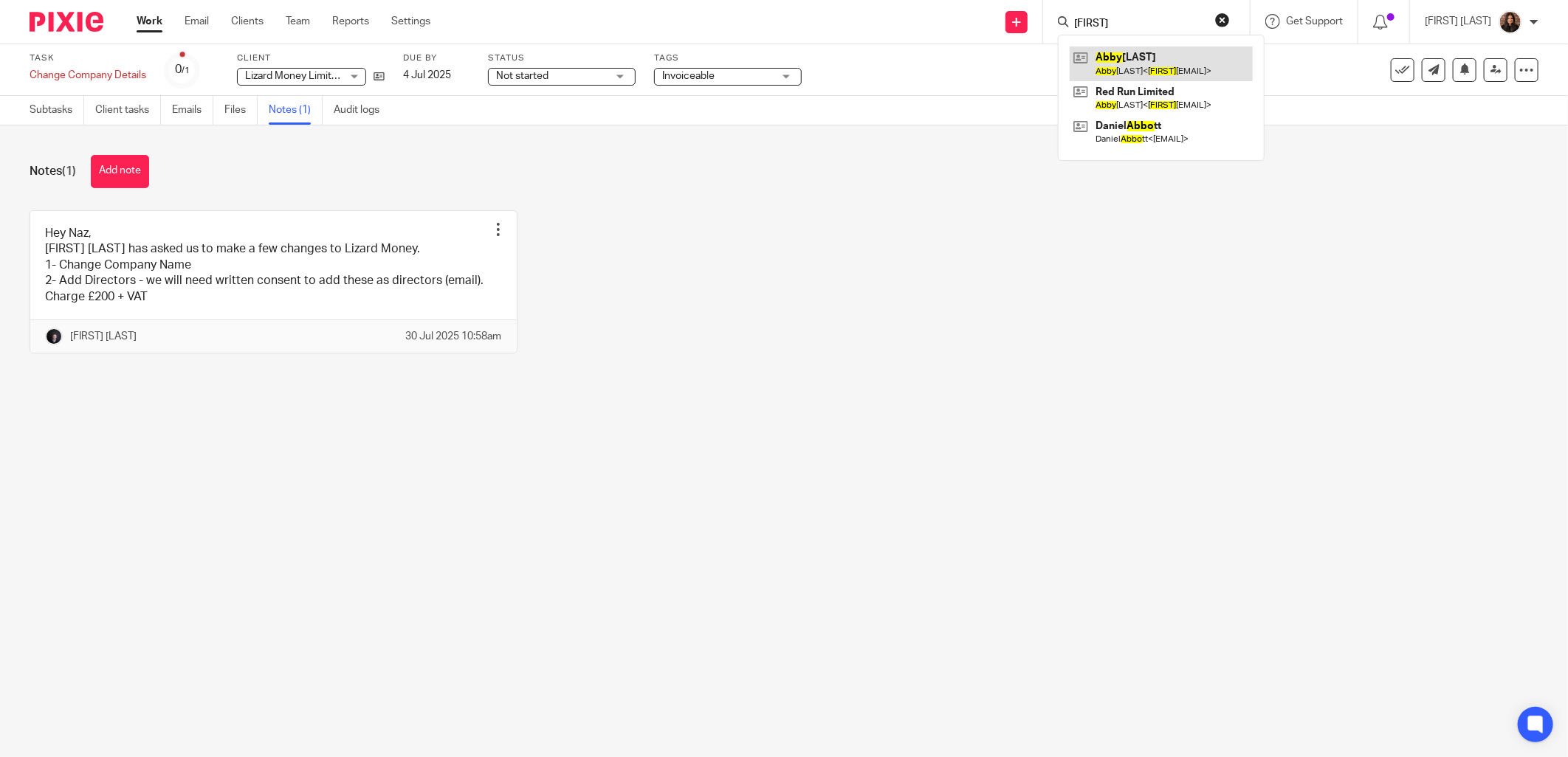 type on "abby" 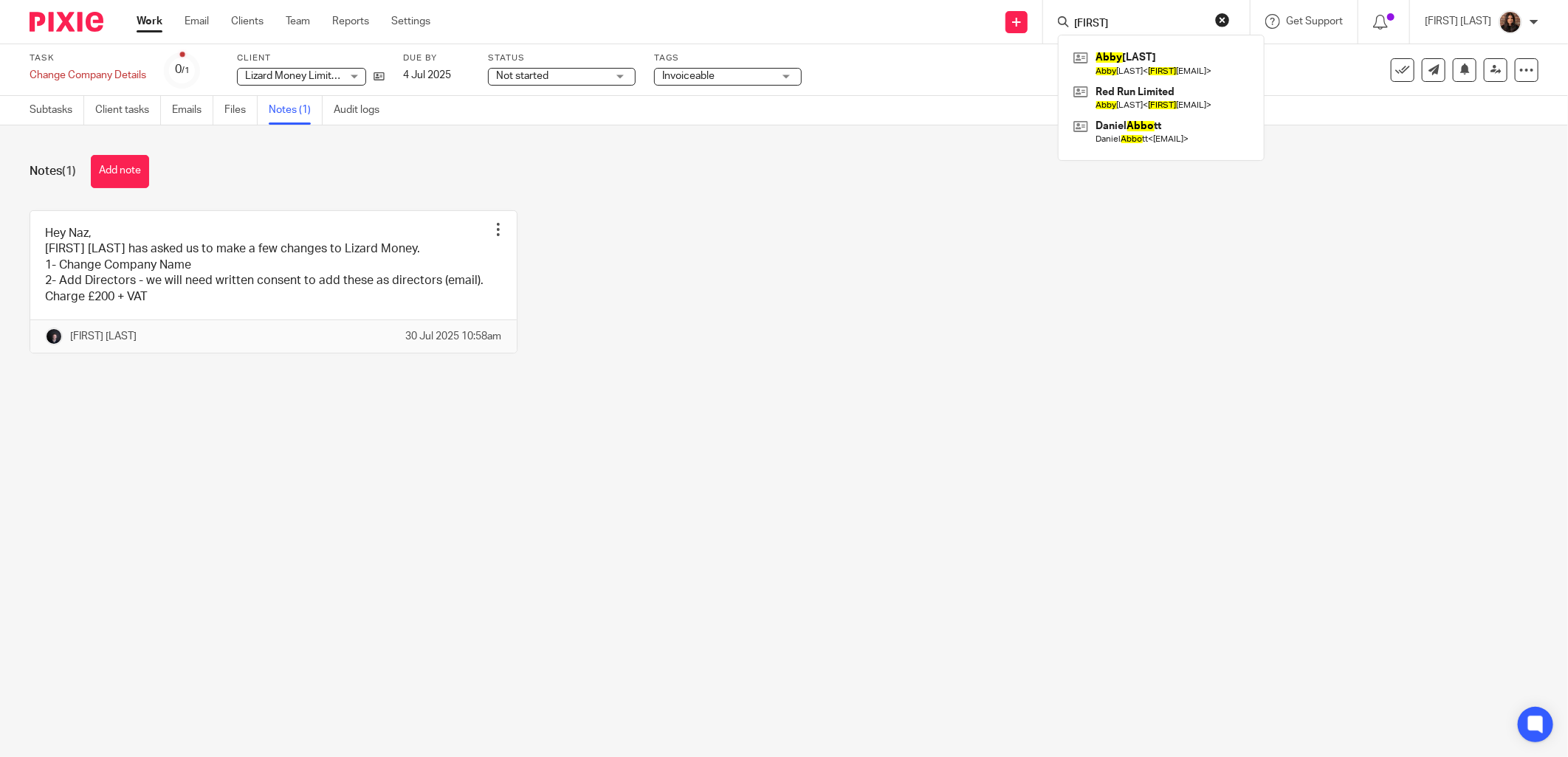 click on "Hey Naz,
Tom Singleton has asked us to make a few changes to Lizard Money.
1- Change Company Name
2- Add Directors - we will need written consent to add these as directors (email).
Charge £200 + VAT
Edit note
Delete note
Oliver Cooke
30 Jul 2025 10:58am" at bounding box center (772, 293) 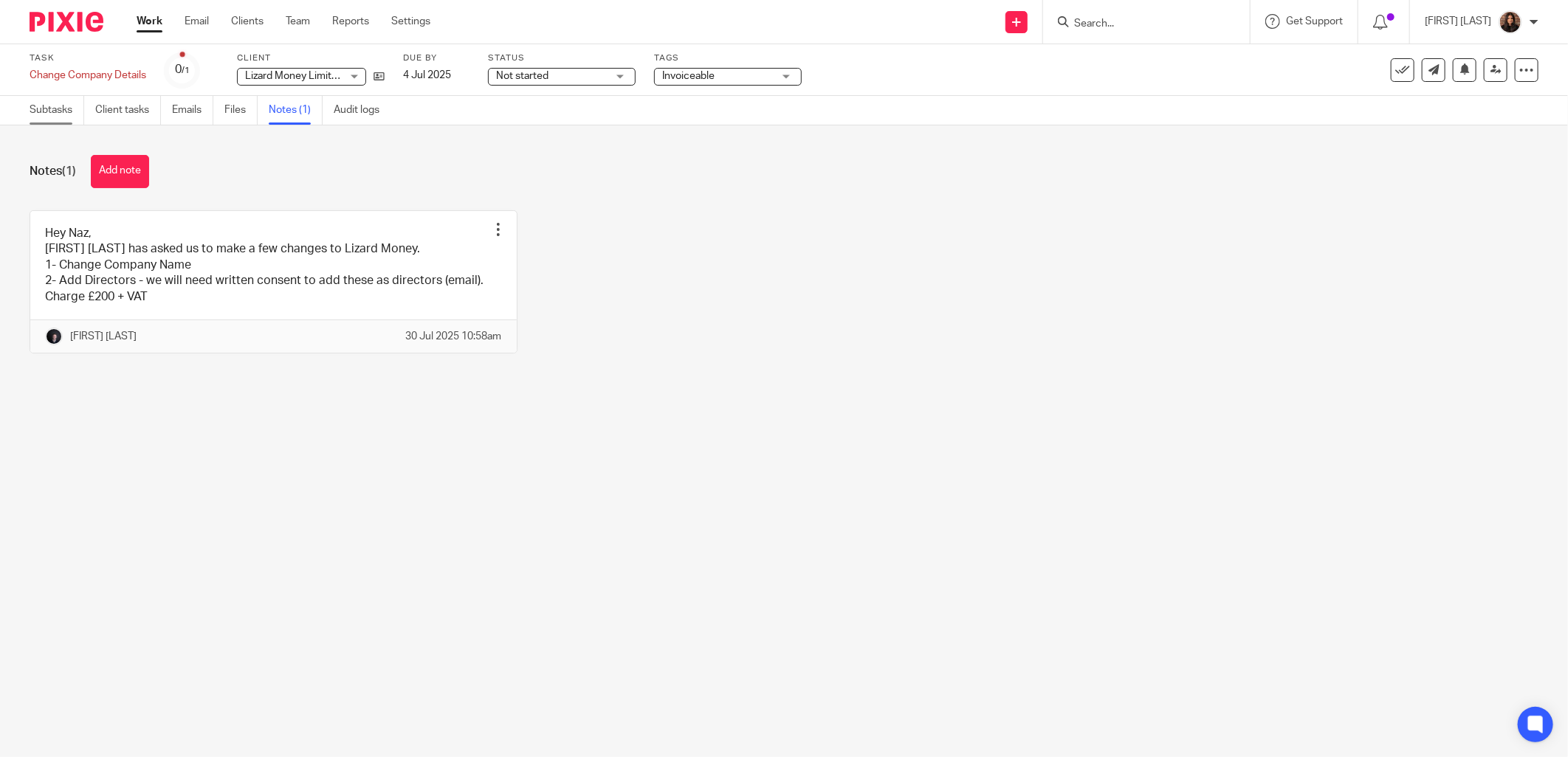 click on "Subtasks" at bounding box center [57, 110] 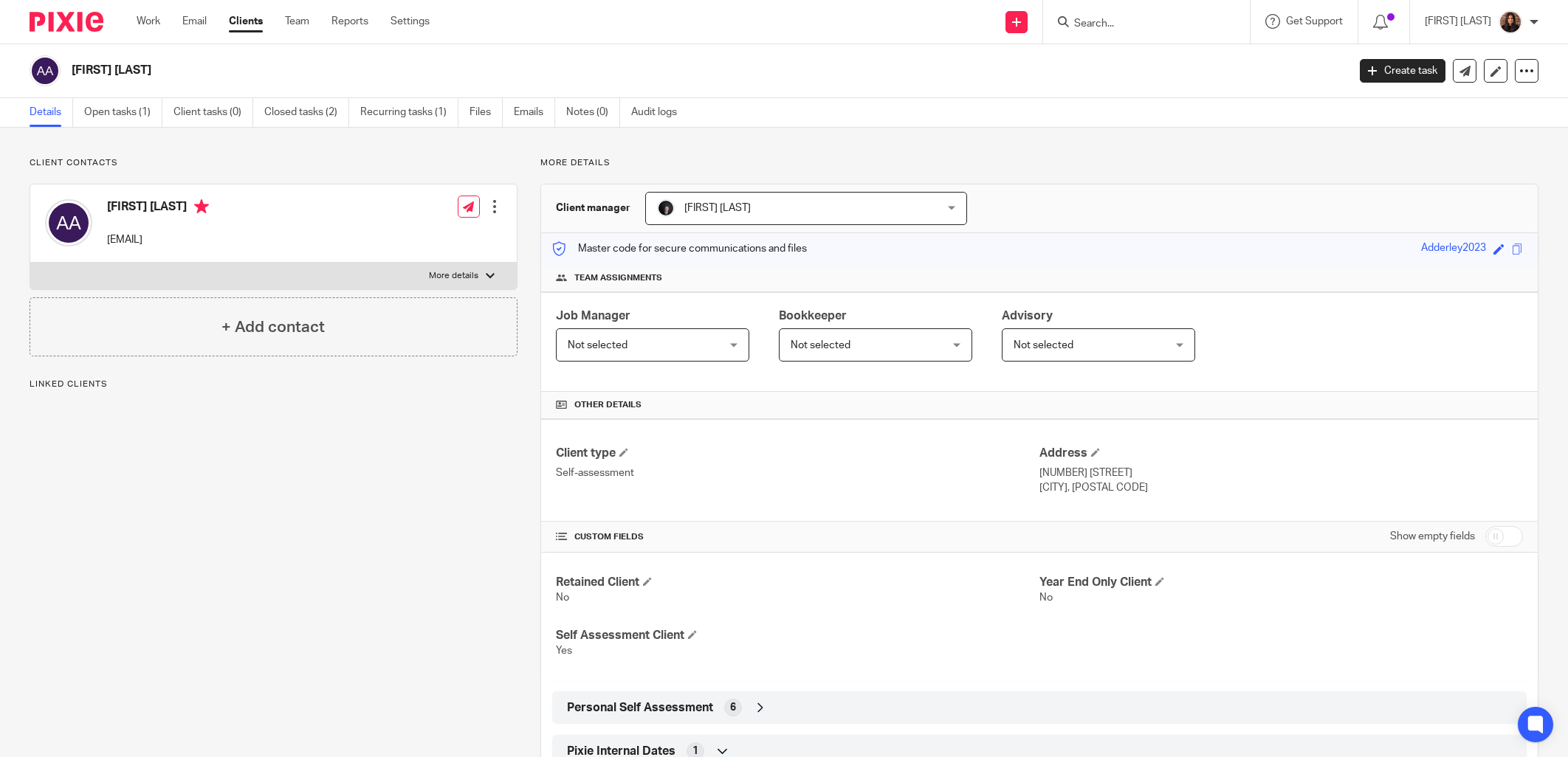 scroll, scrollTop: 0, scrollLeft: 0, axis: both 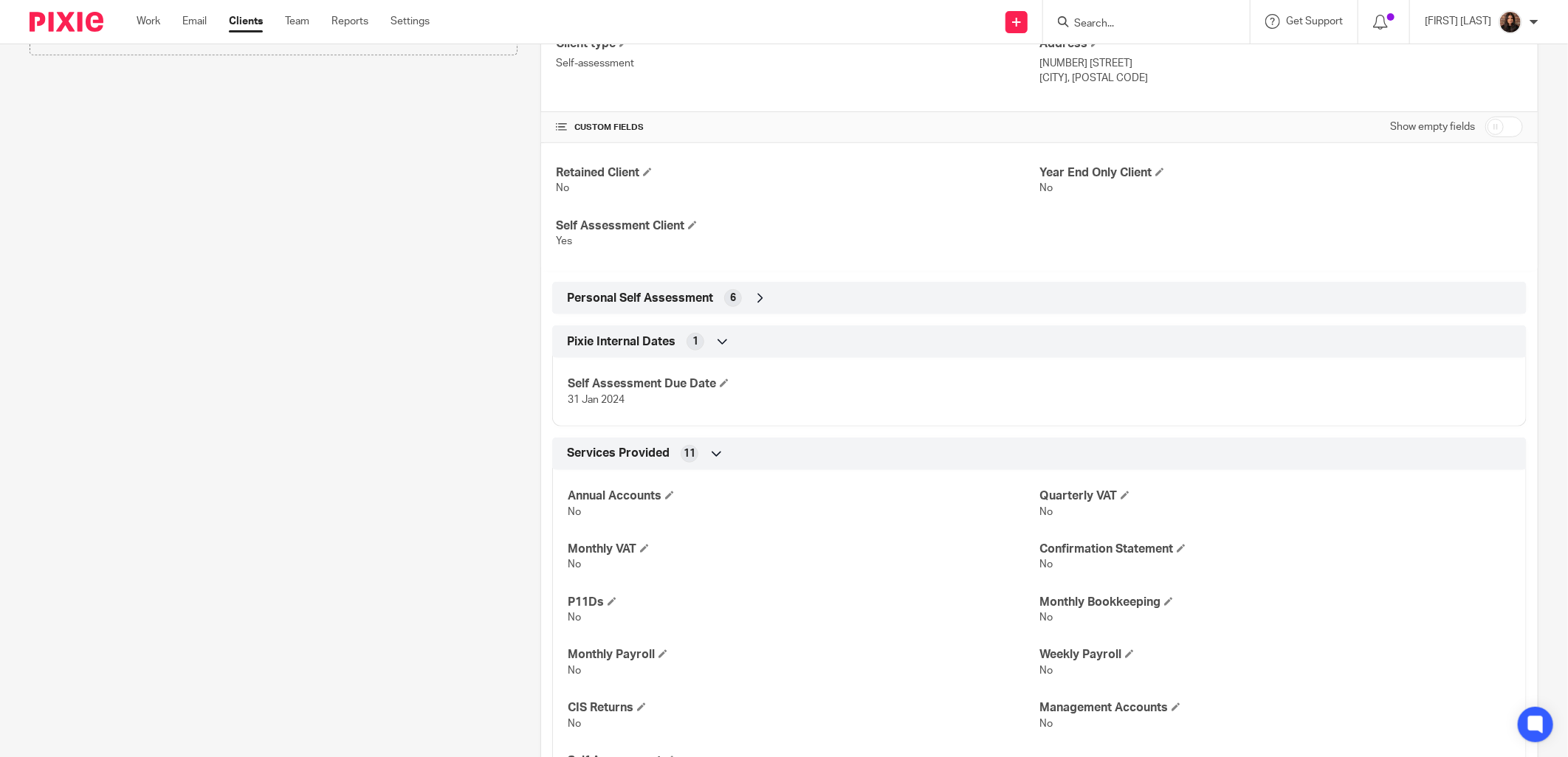 click on "Personal Self Assessment" at bounding box center (640, 298) 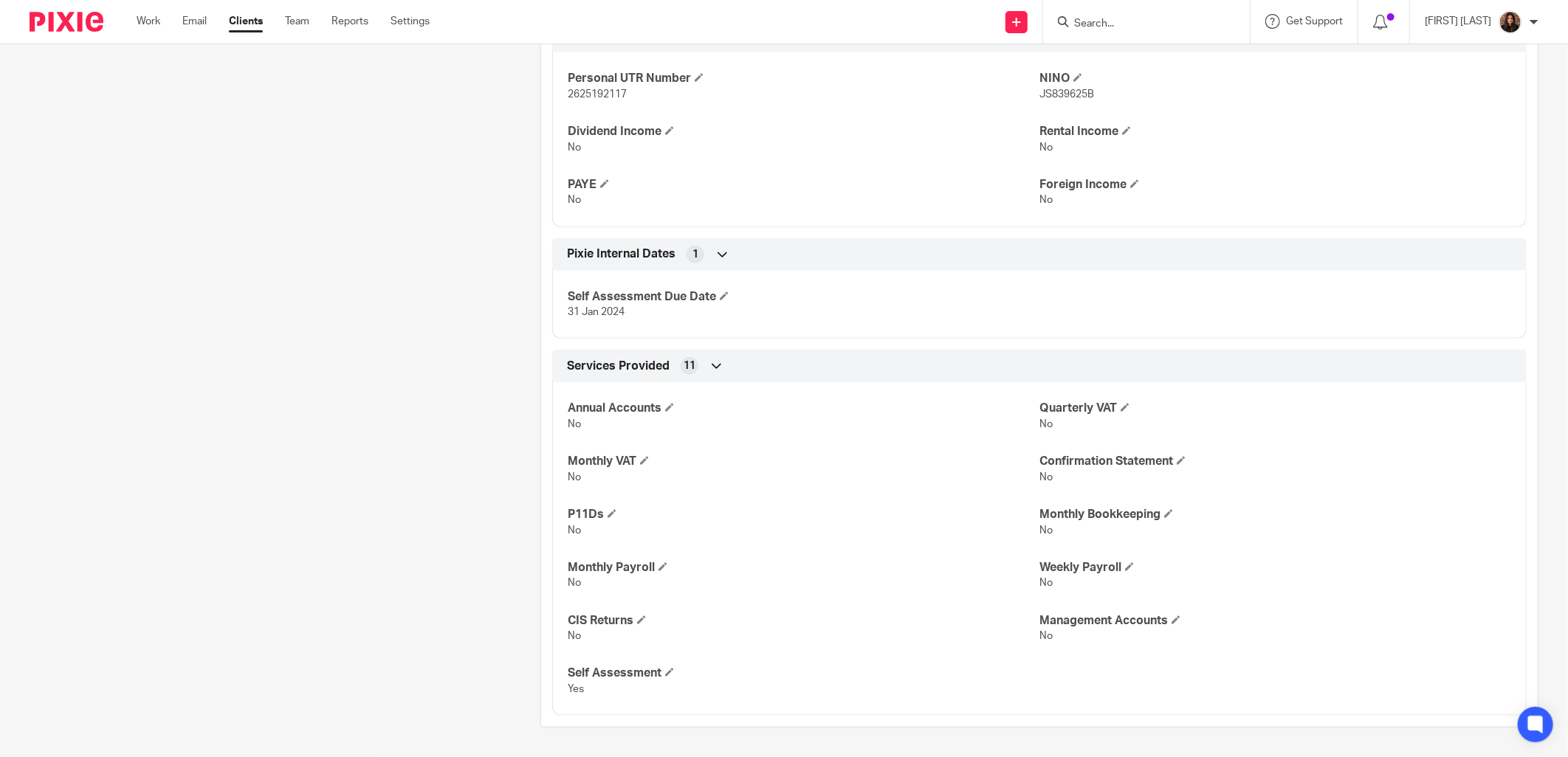 scroll, scrollTop: 0, scrollLeft: 0, axis: both 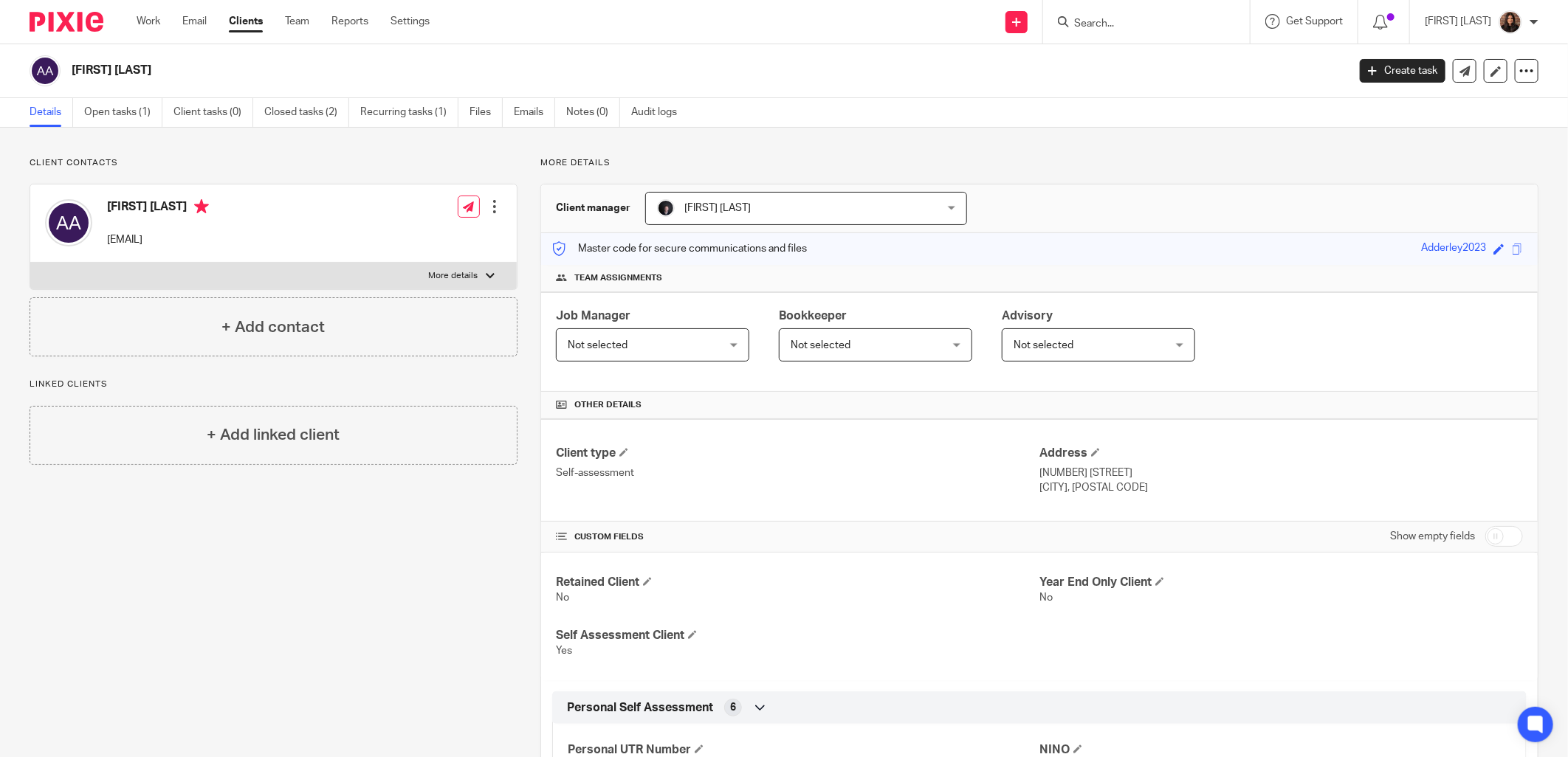 click on "More details" at bounding box center [453, 276] 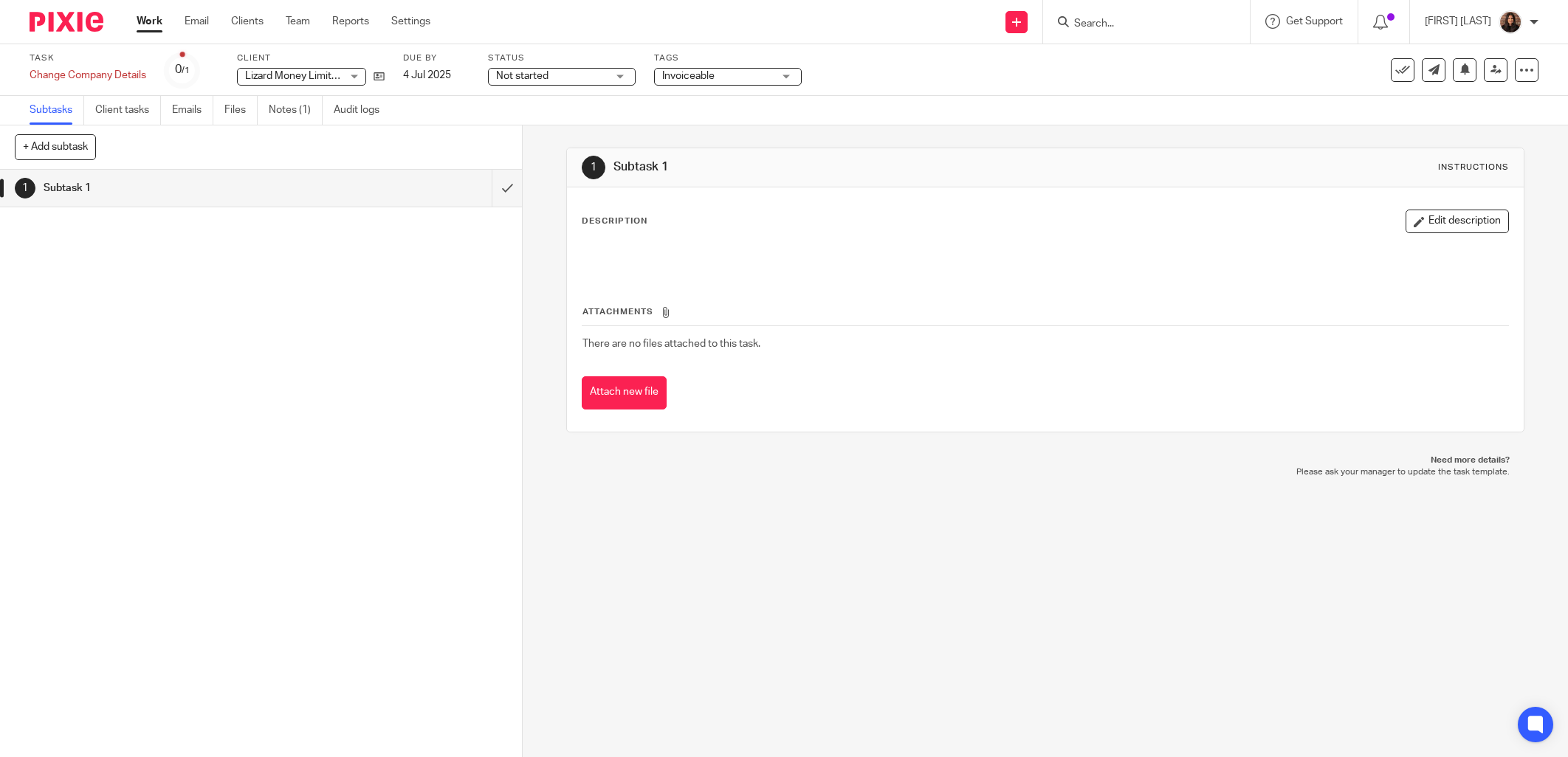 scroll, scrollTop: 0, scrollLeft: 0, axis: both 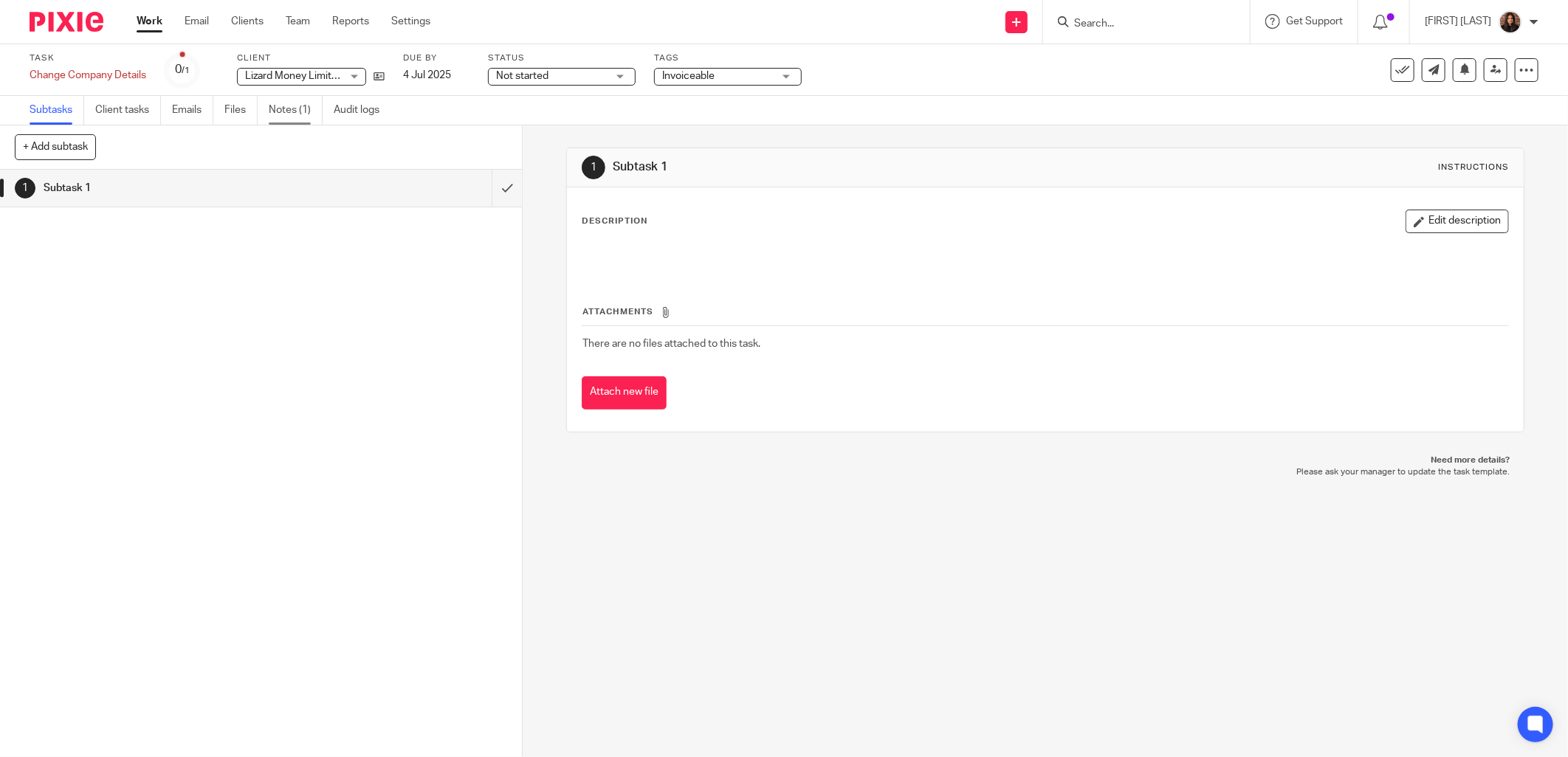 click on "Notes (1)" at bounding box center [295, 110] 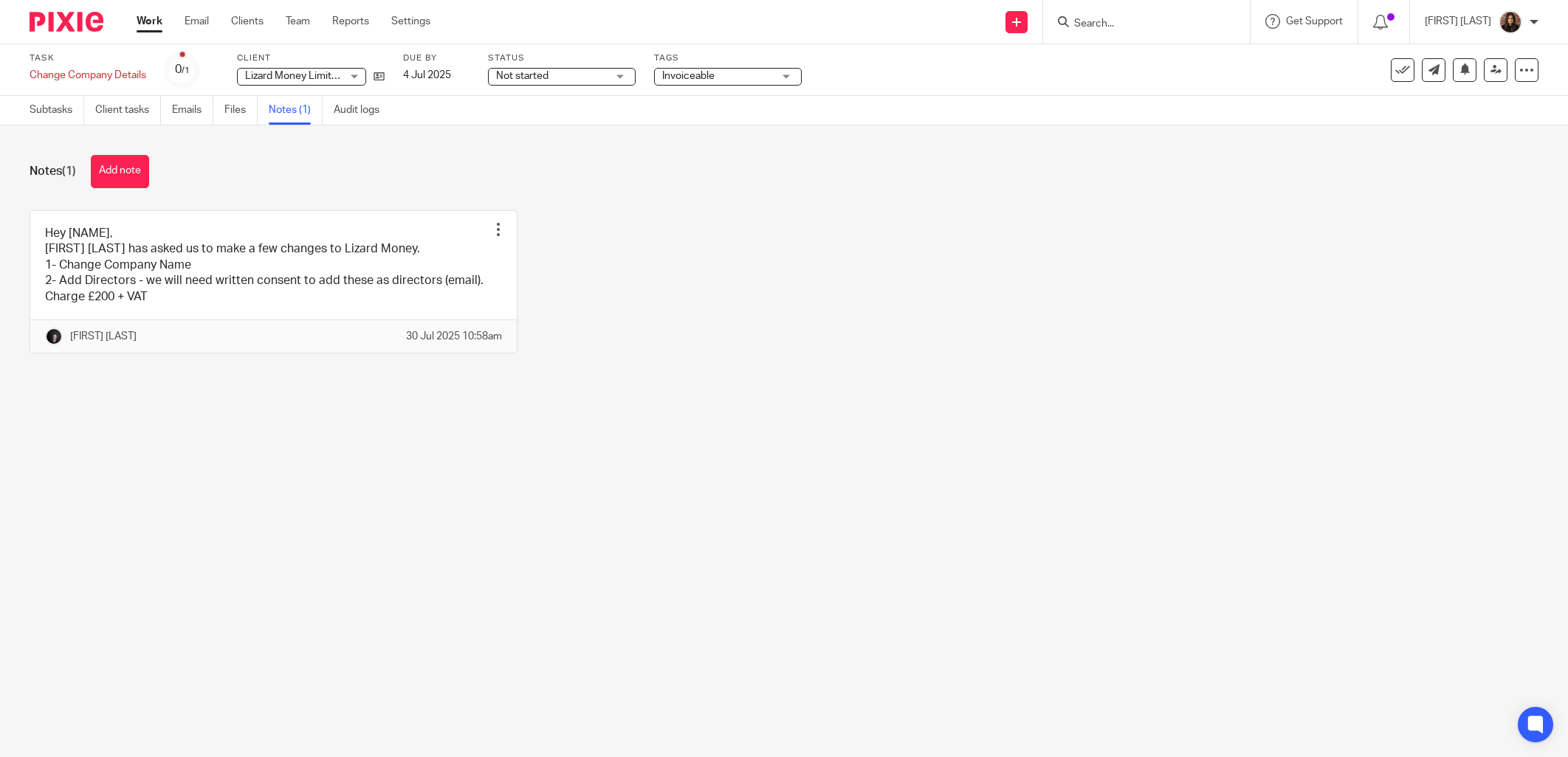 scroll, scrollTop: 0, scrollLeft: 0, axis: both 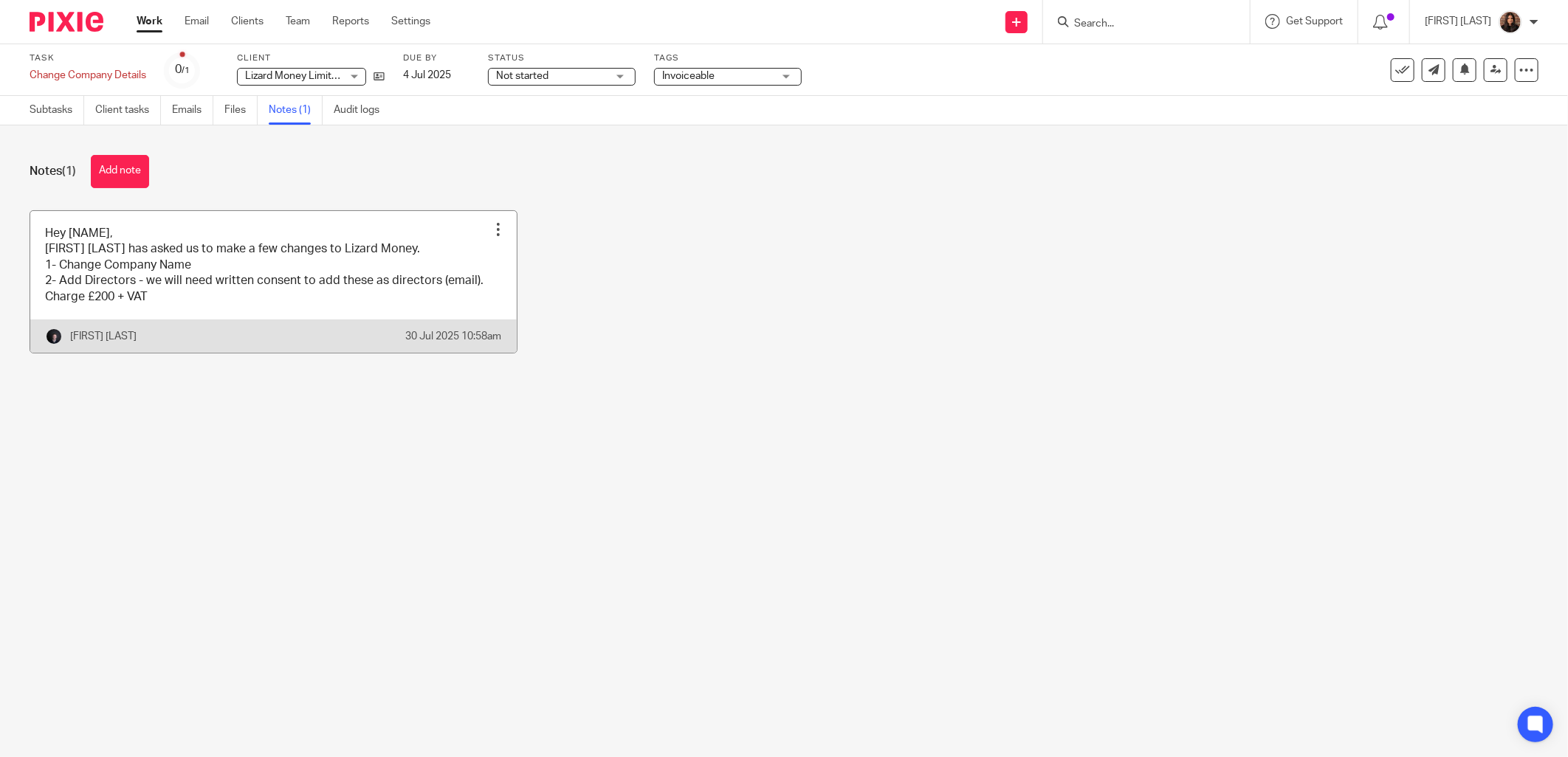 click at bounding box center [273, 282] 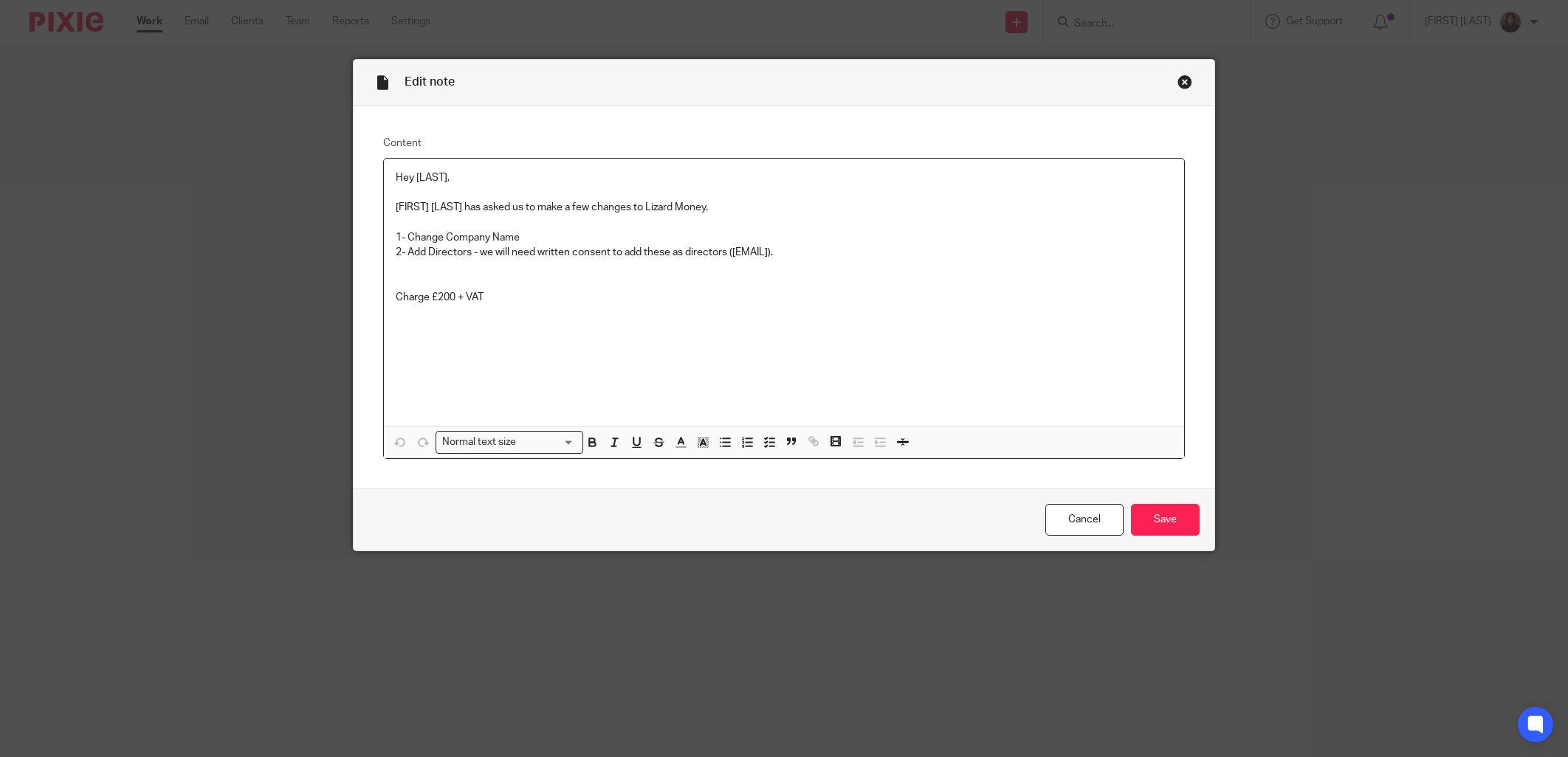 scroll, scrollTop: 0, scrollLeft: 0, axis: both 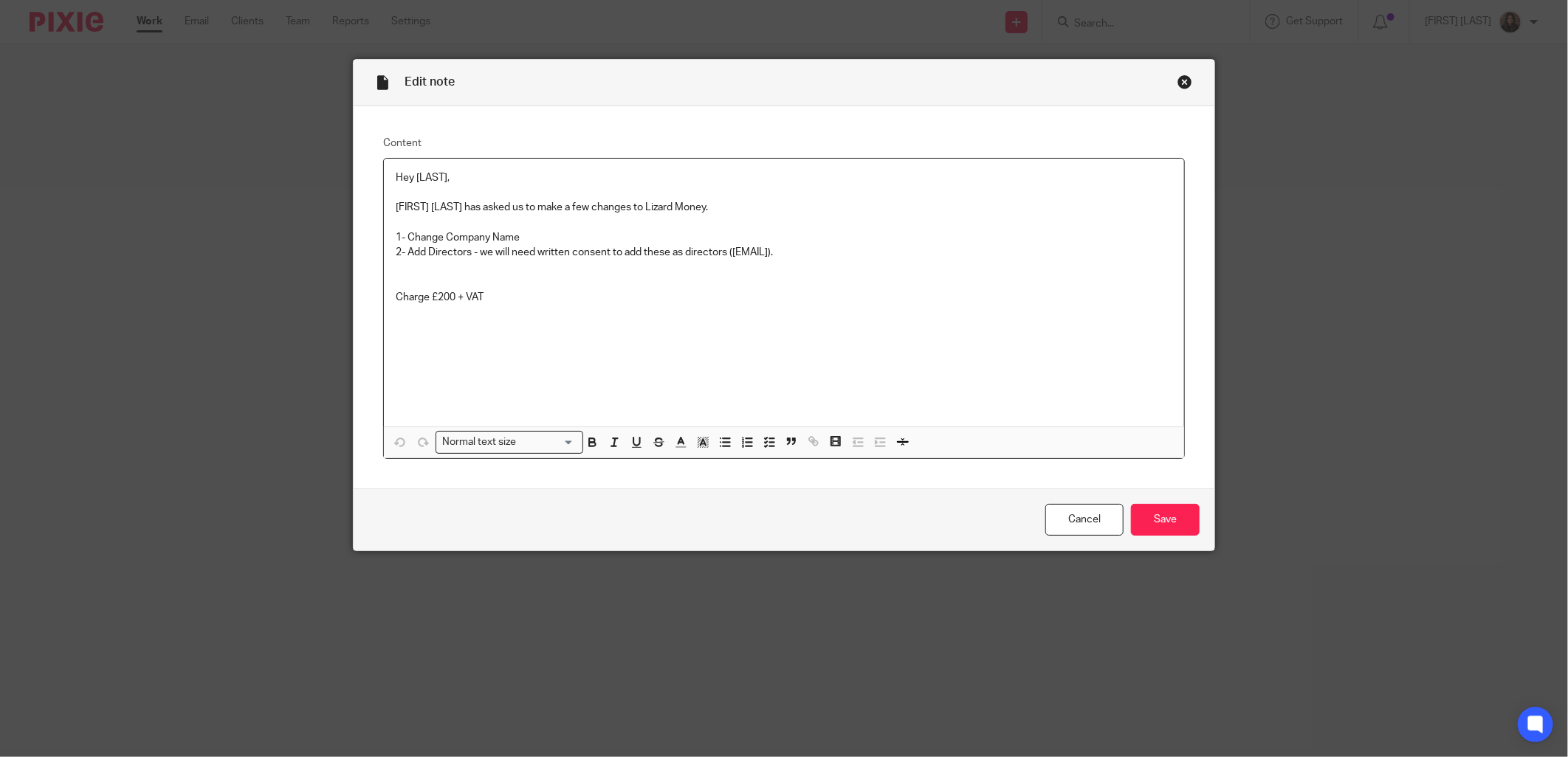 click at bounding box center [1185, 82] 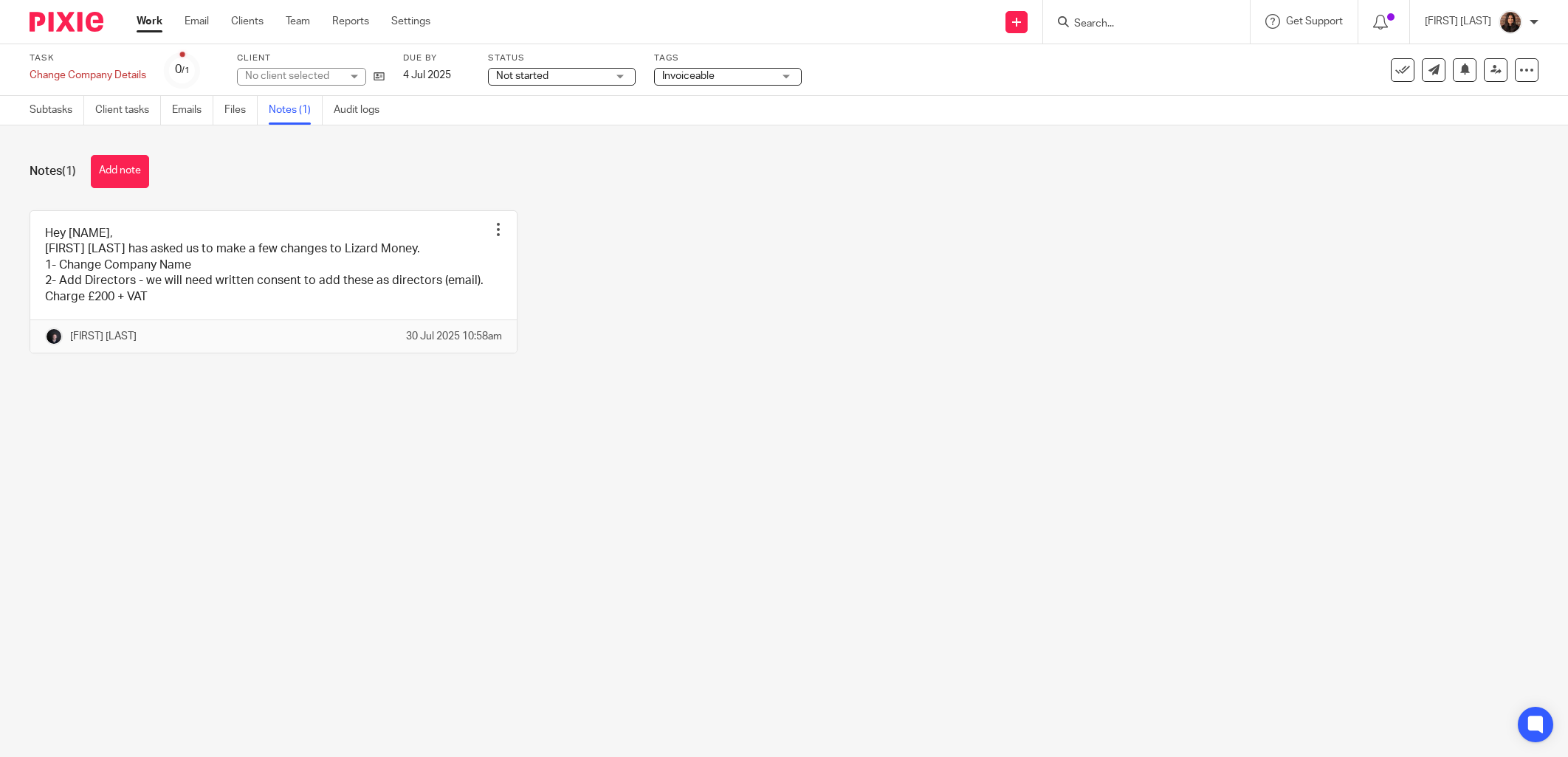 scroll, scrollTop: 0, scrollLeft: 0, axis: both 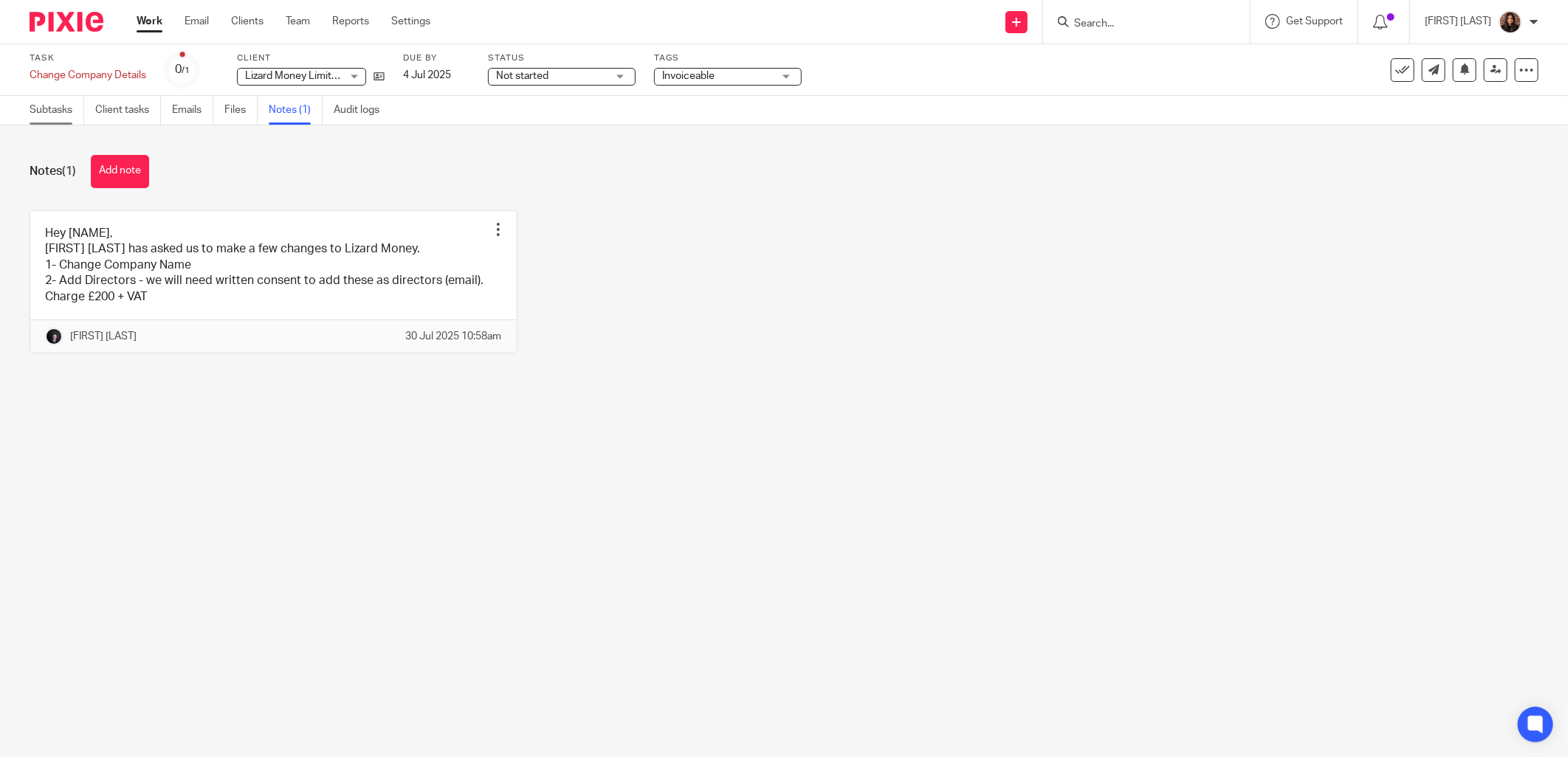 click on "Subtasks" at bounding box center [57, 110] 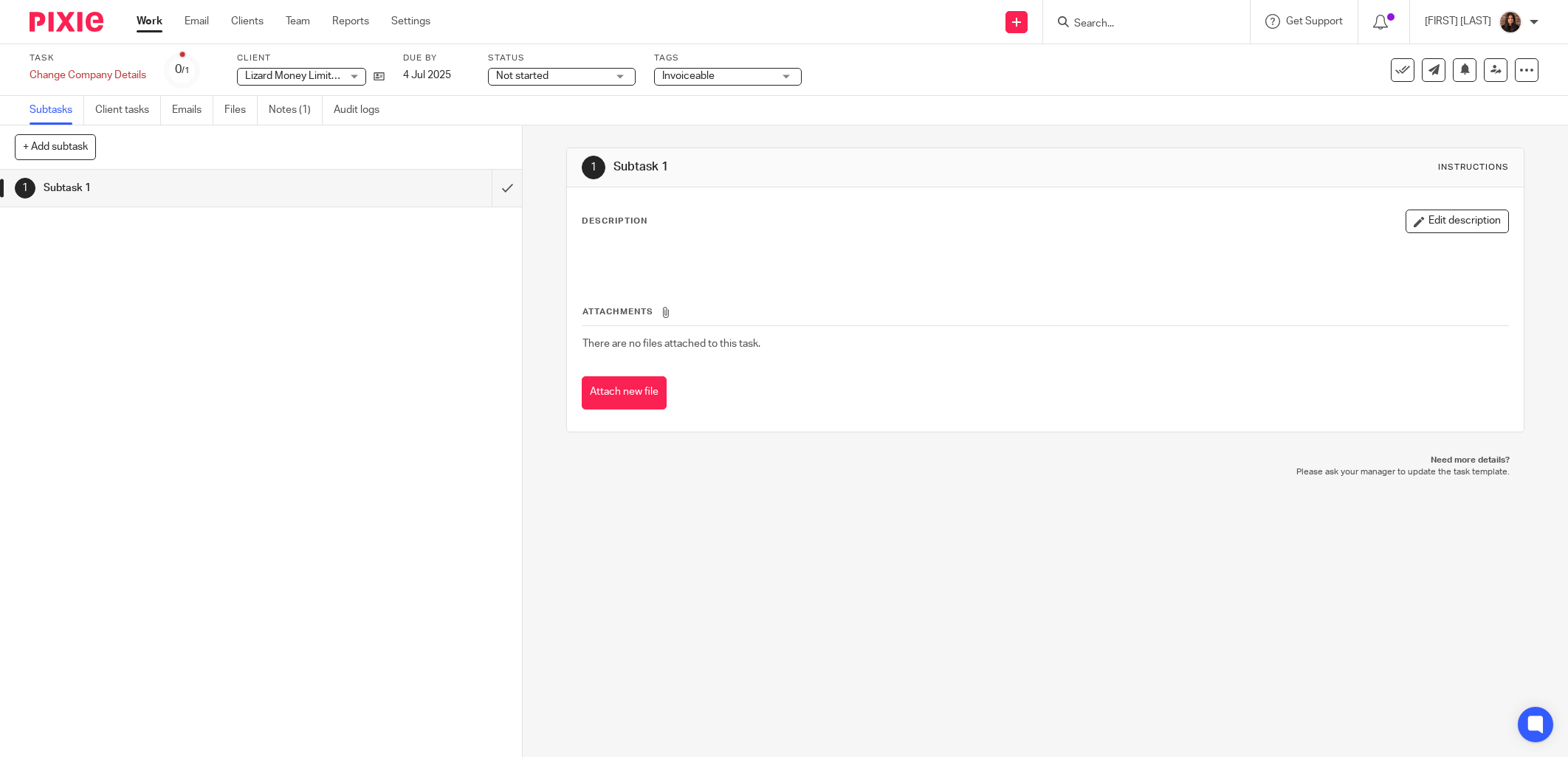 scroll, scrollTop: 0, scrollLeft: 0, axis: both 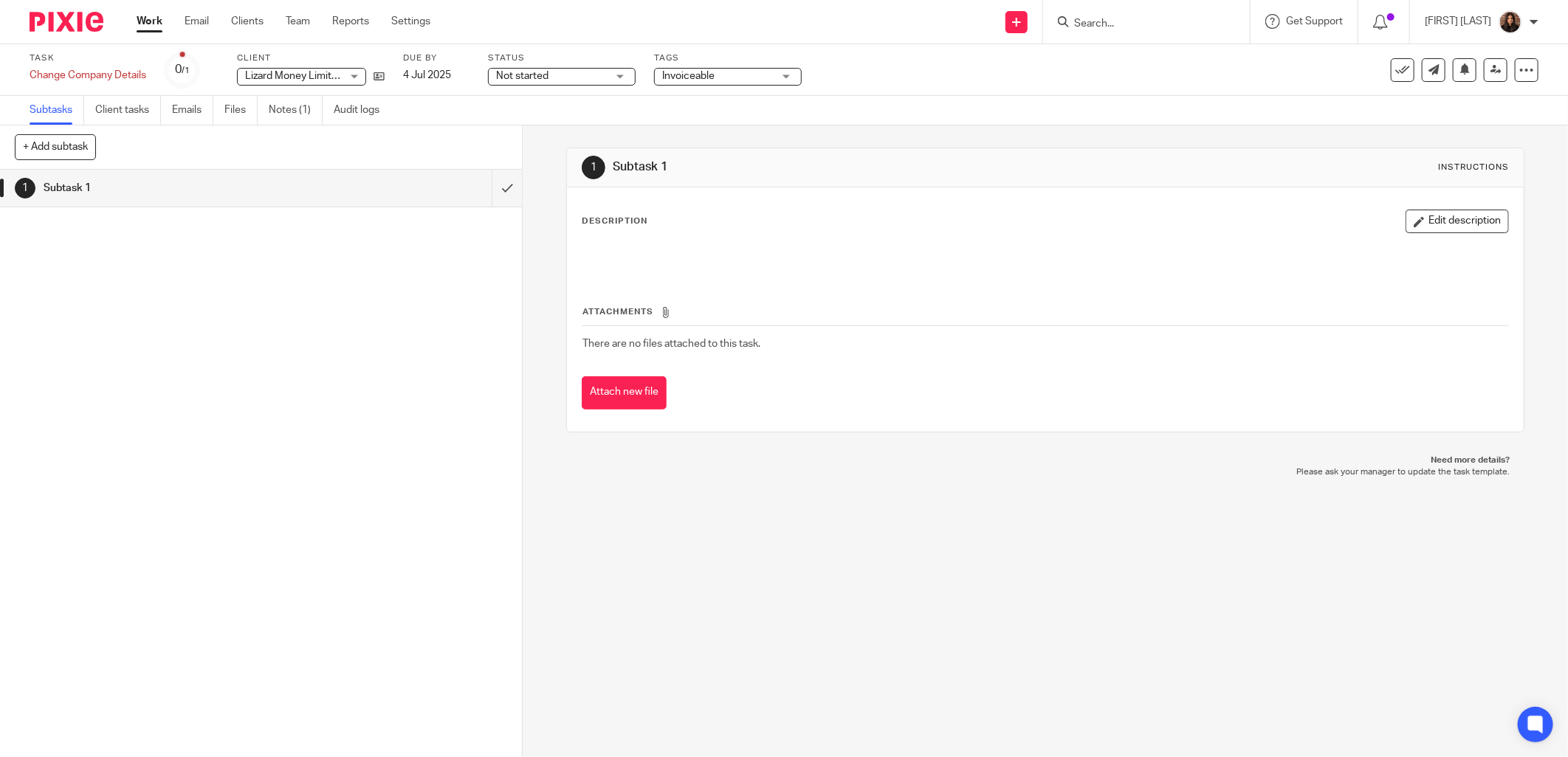 click on "Work" at bounding box center (149, 21) 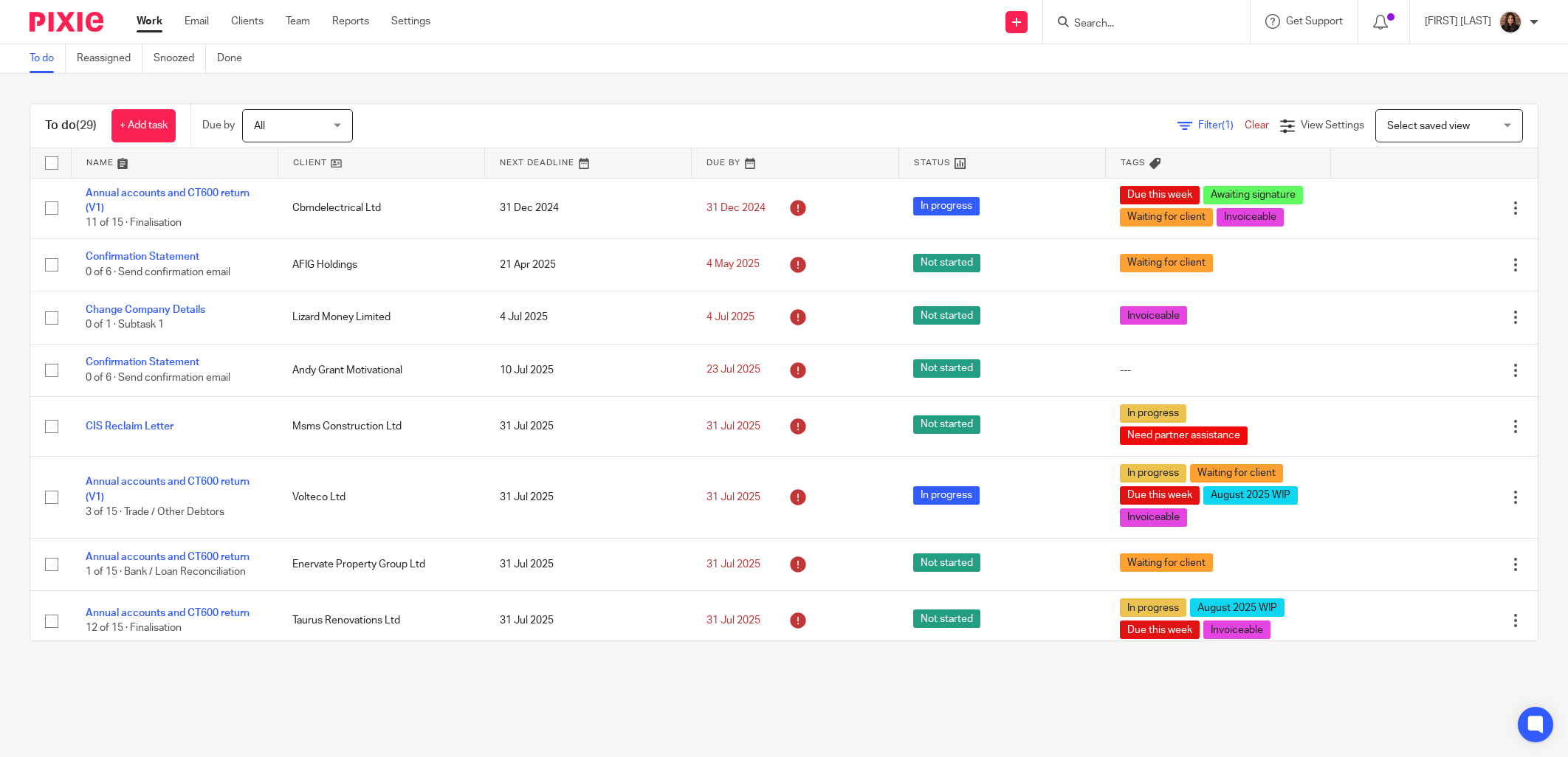 scroll, scrollTop: 0, scrollLeft: 0, axis: both 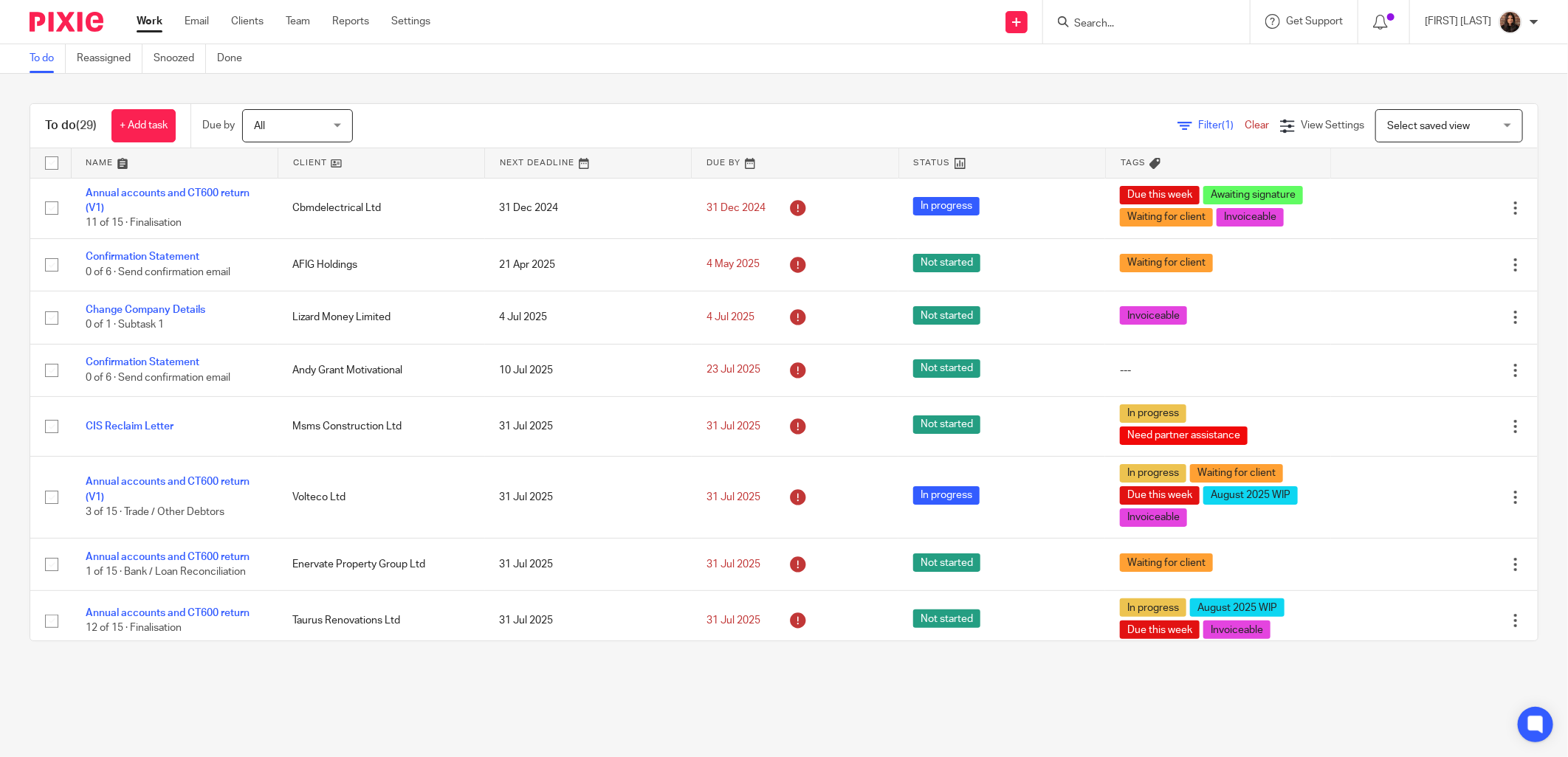 click on "Filter
(1) Clear     View Settings   View Settings     (1) Filters   Clear   Save     Manage saved views
Select saved view
Select saved view
Select saved view
This week tasks" 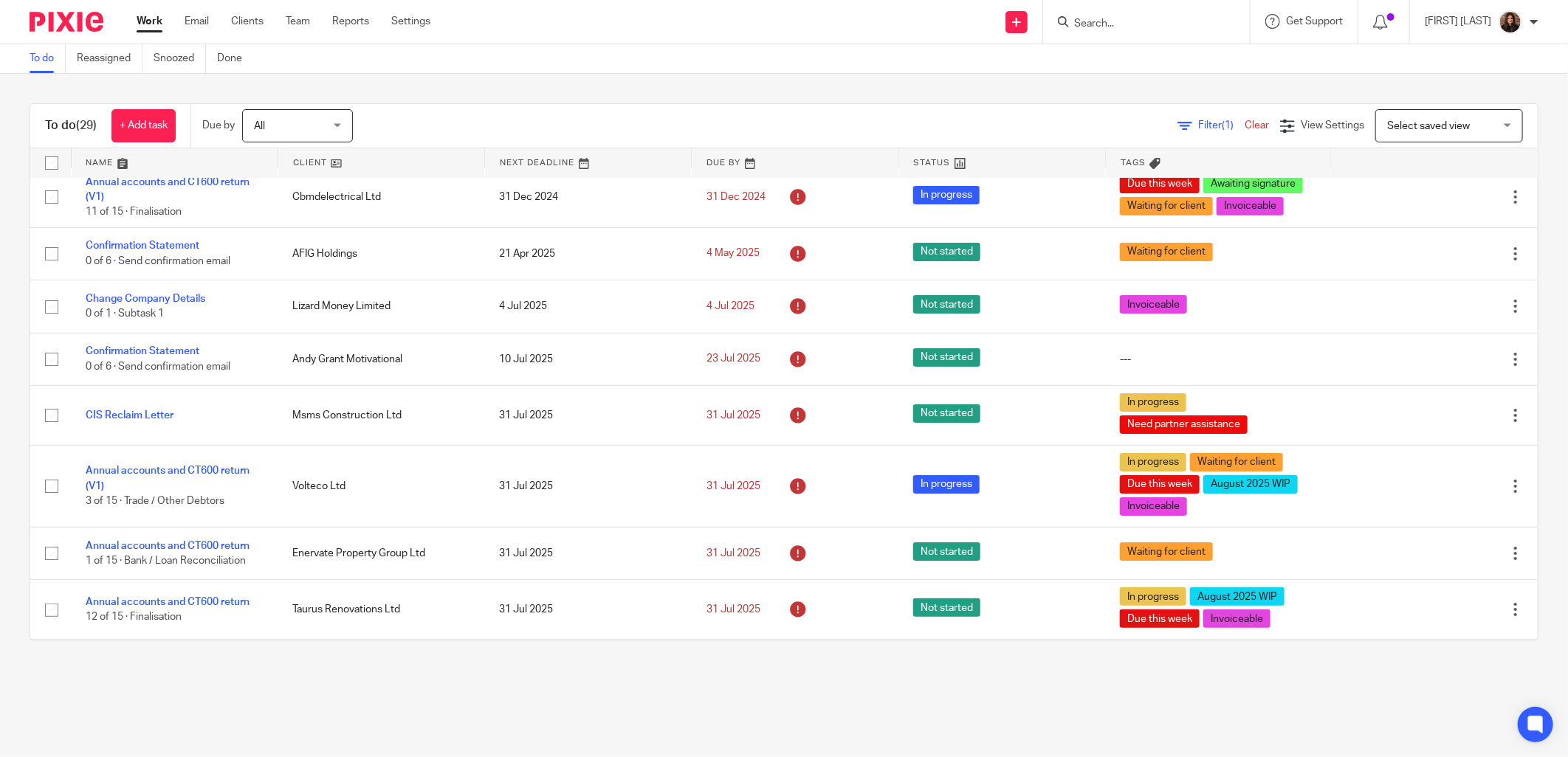 scroll, scrollTop: 0, scrollLeft: 0, axis: both 